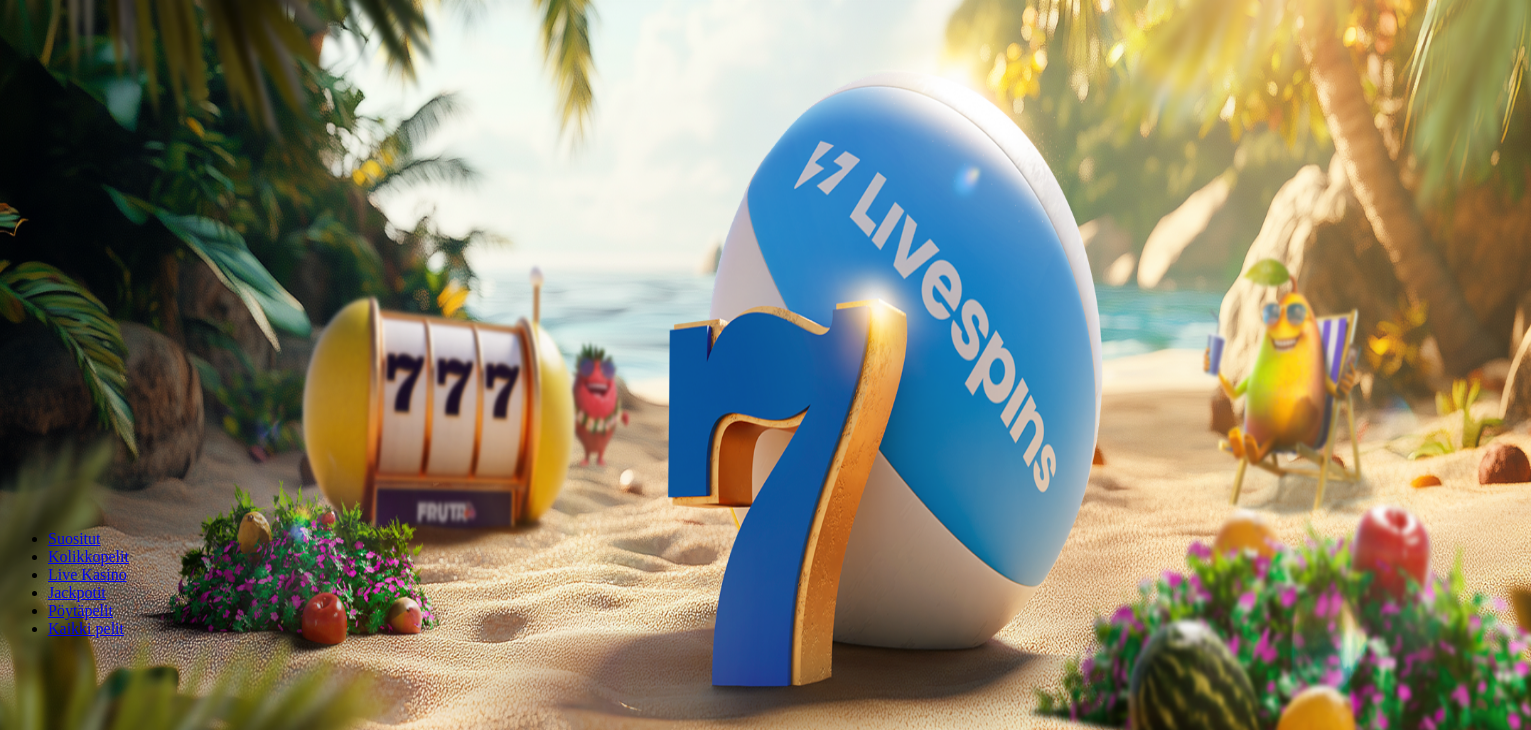 scroll, scrollTop: 0, scrollLeft: 0, axis: both 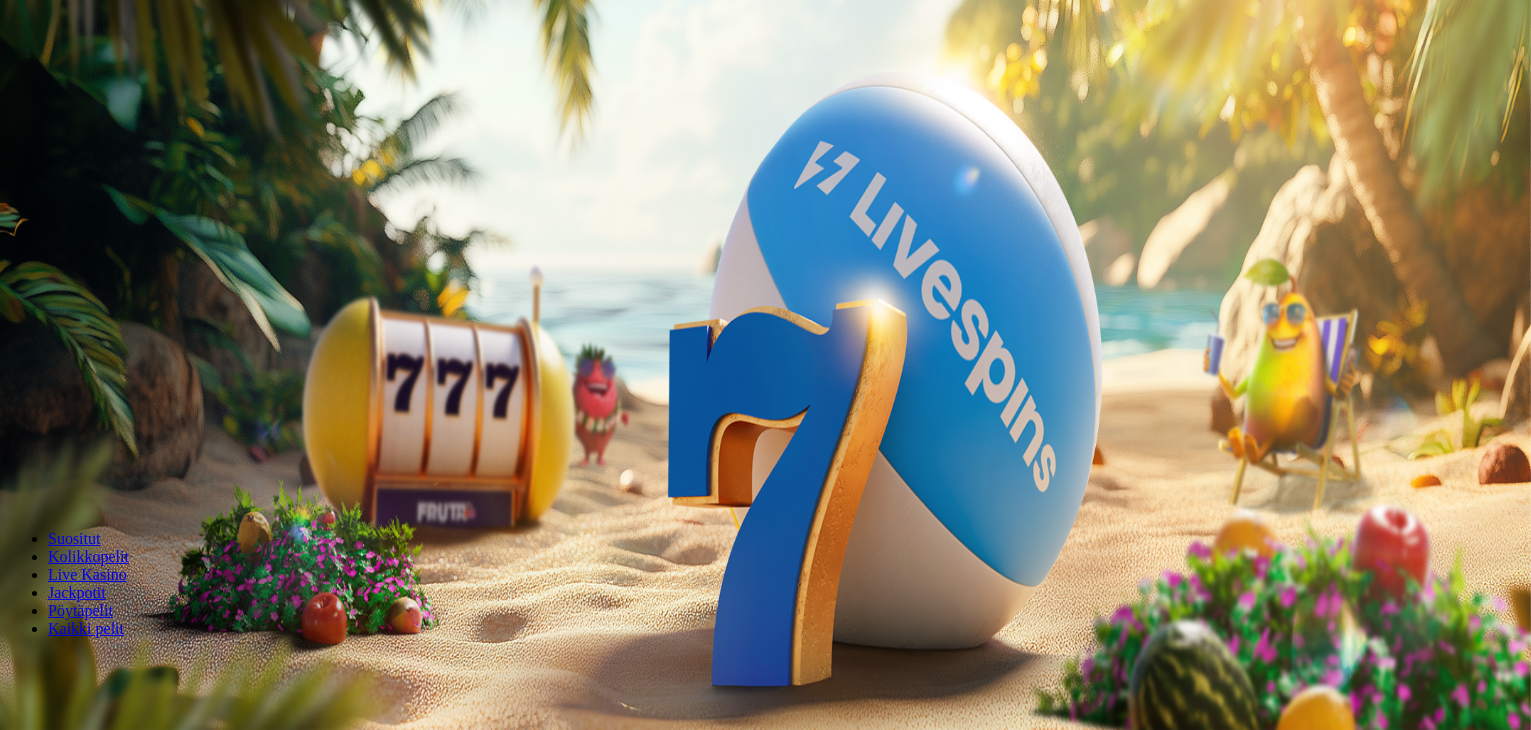click on "Kirjaudu" at bounding box center [138, 72] 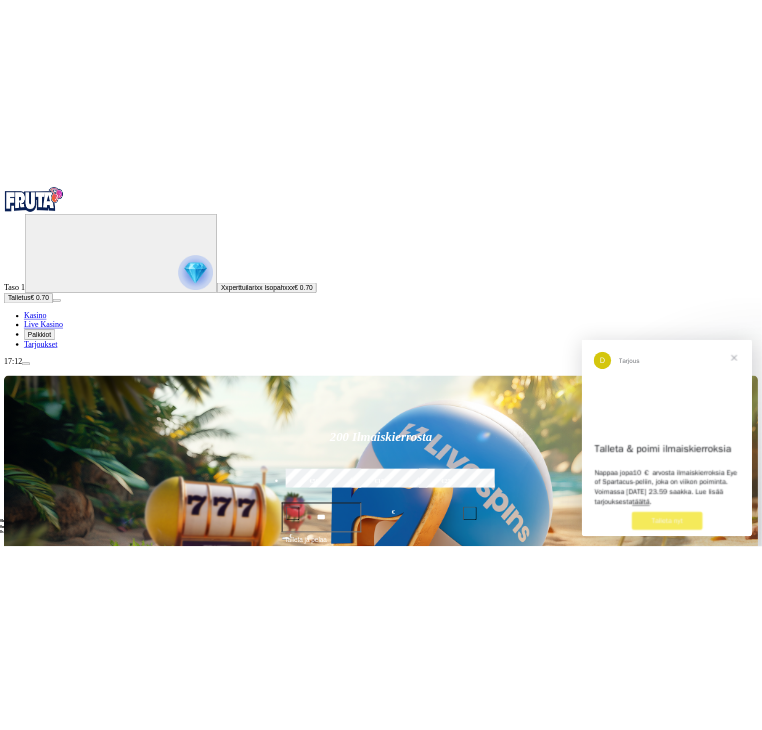 scroll, scrollTop: 0, scrollLeft: 0, axis: both 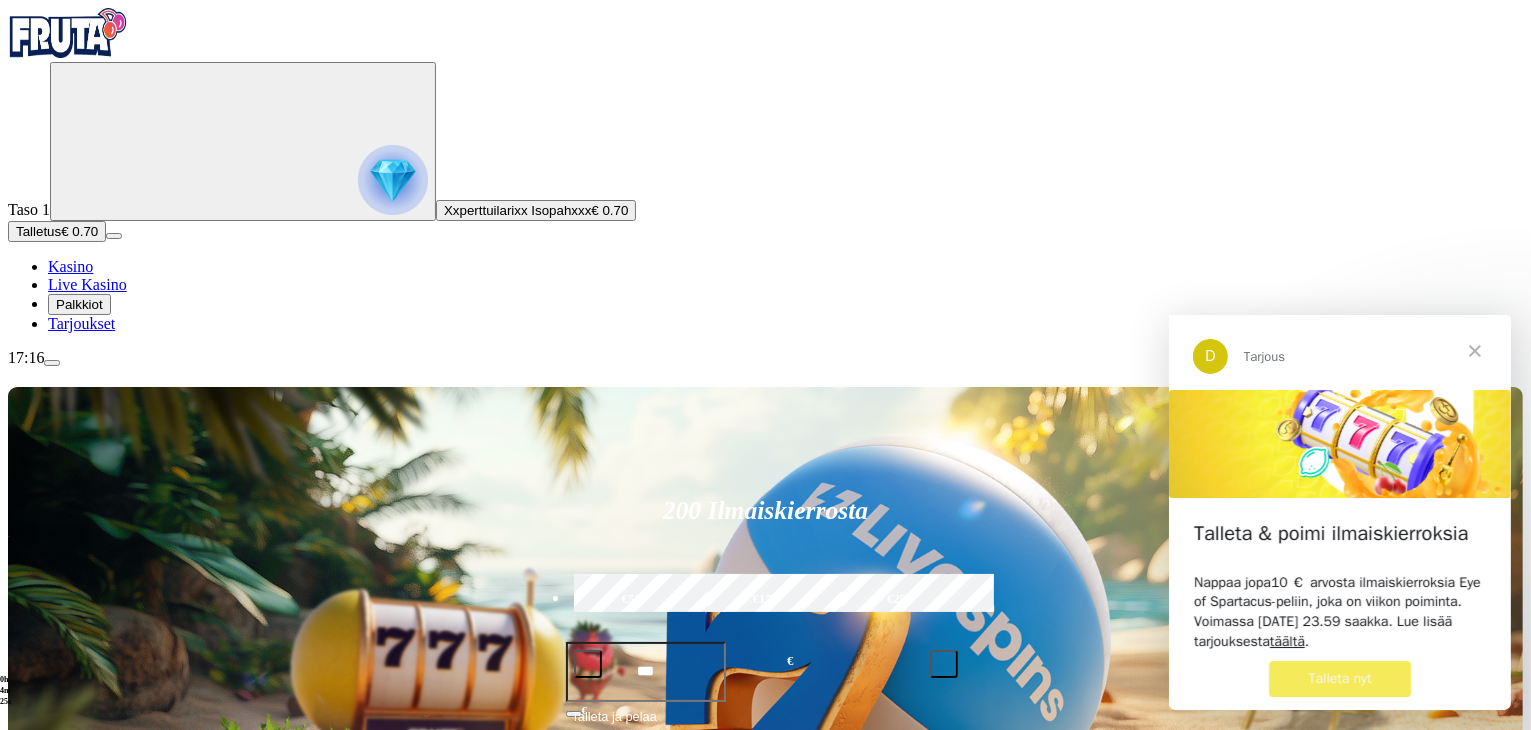click at bounding box center [1474, 350] 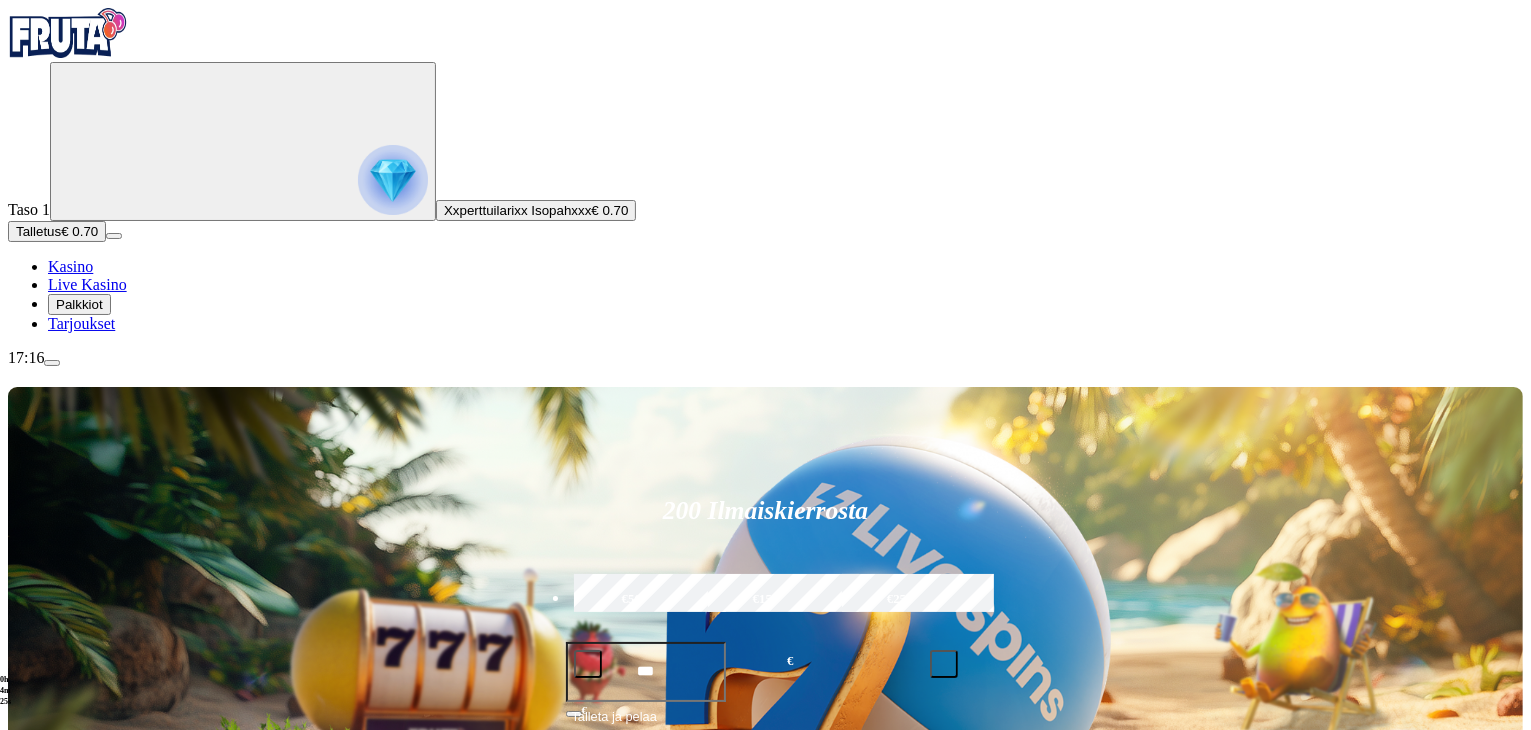 click at bounding box center (1064, 982) 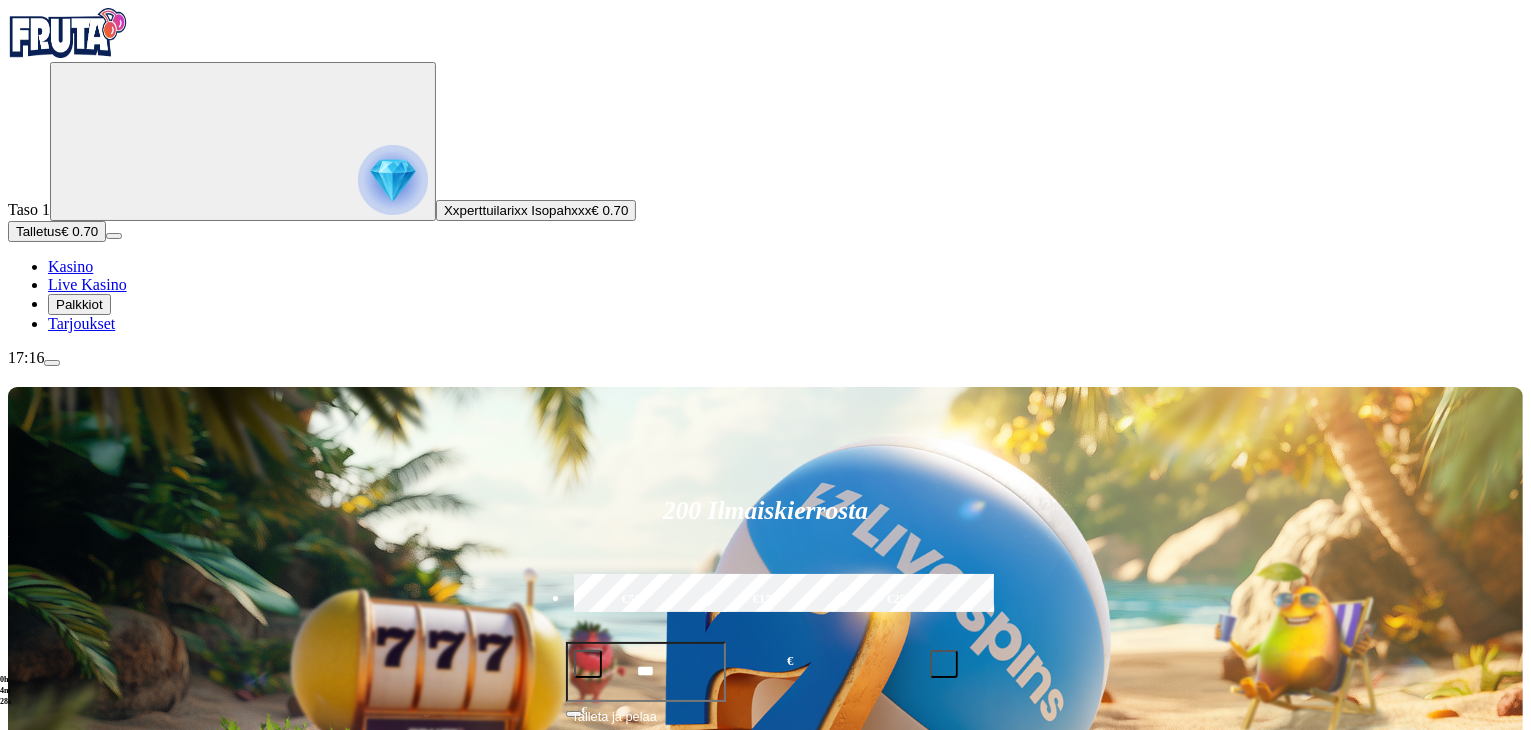 type on "********" 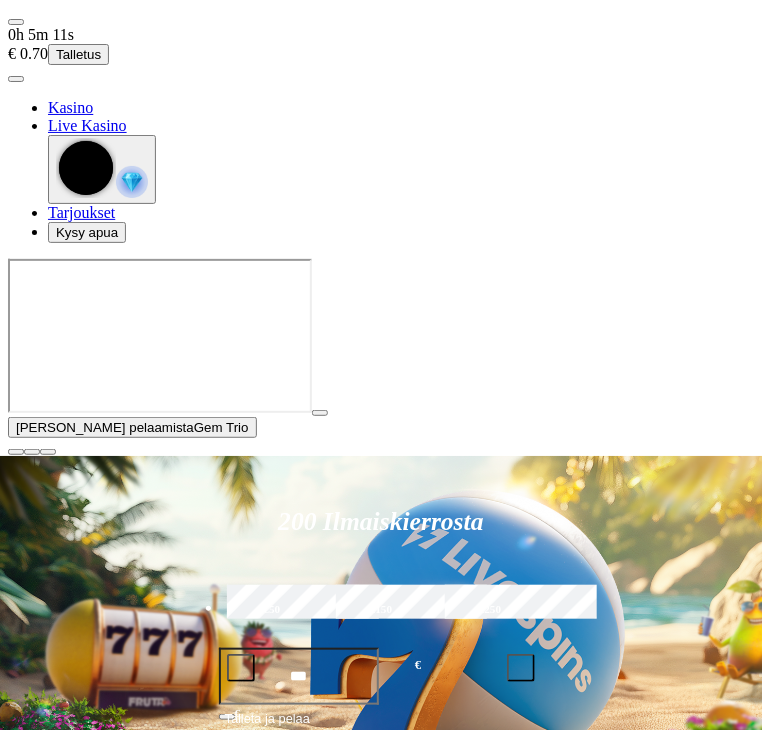 click at bounding box center [381, 992] 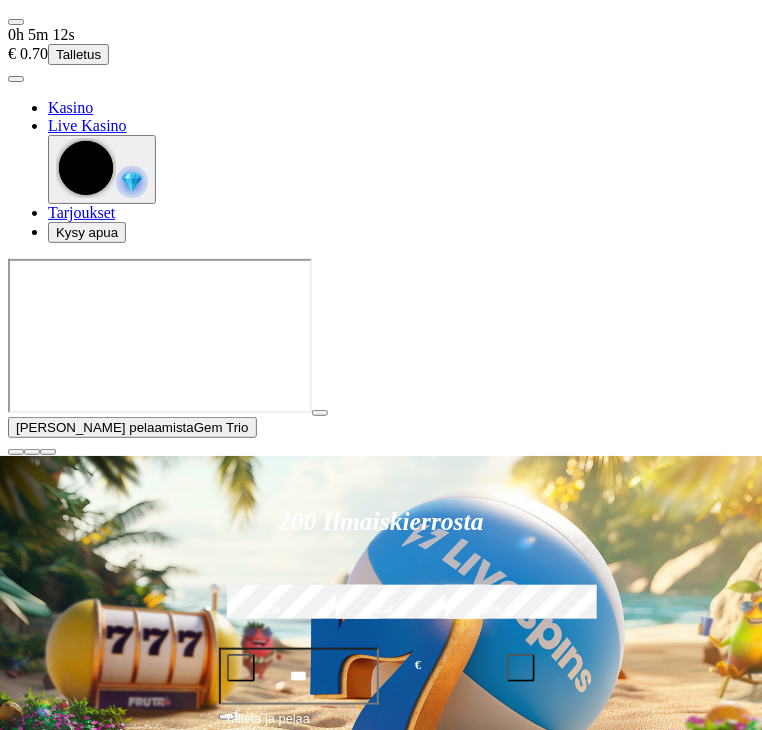 type on "**********" 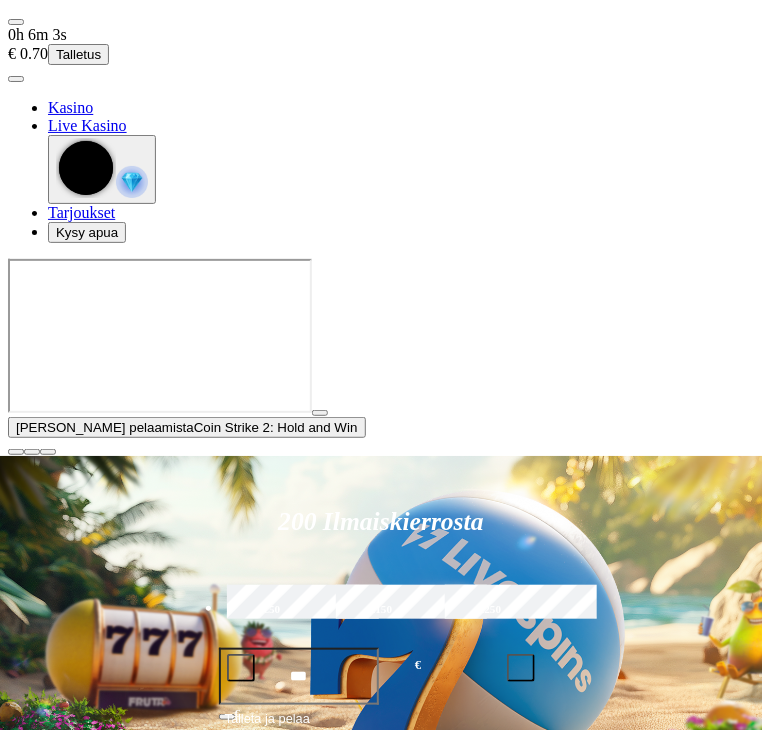 click at bounding box center [381, 992] 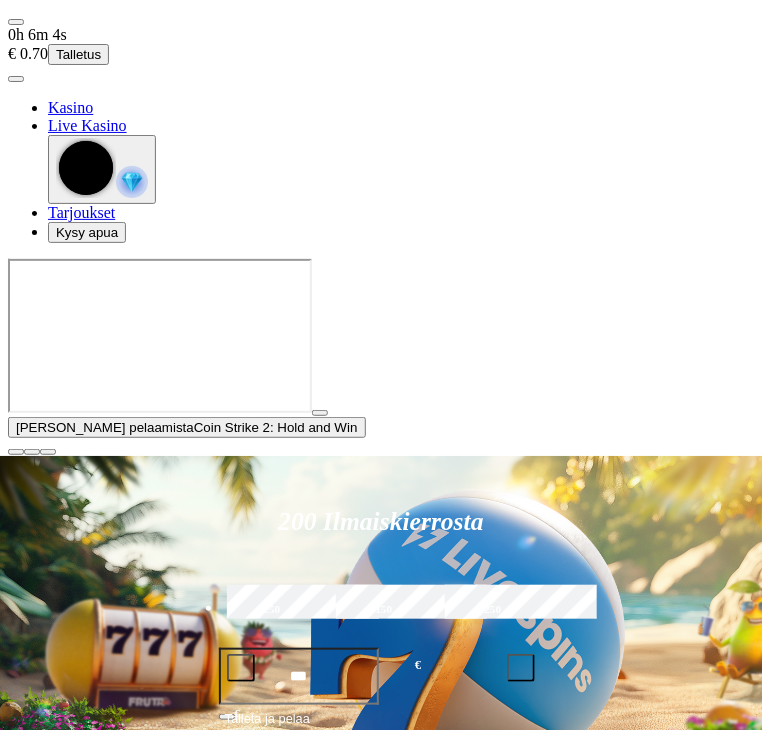 type on "**********" 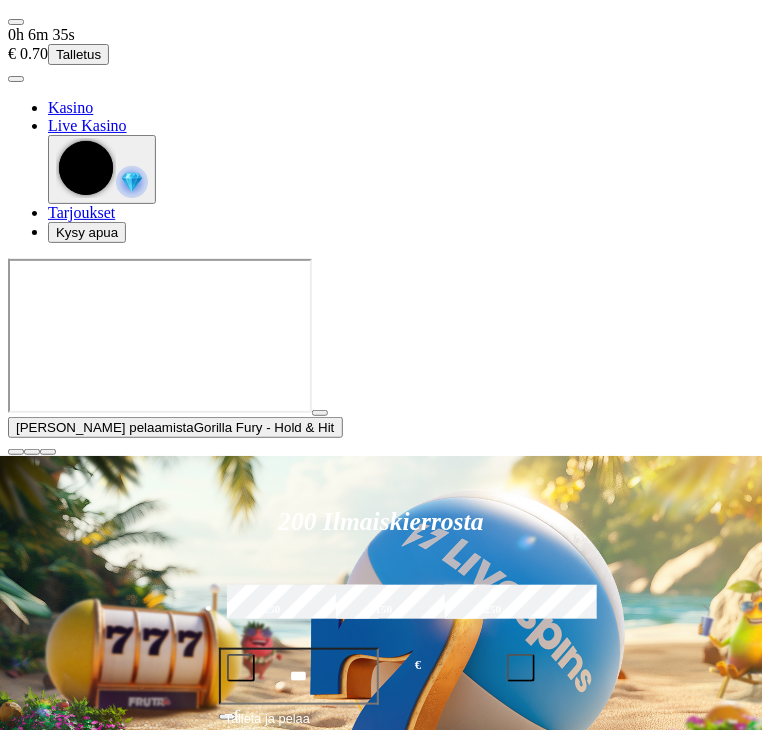 click at bounding box center (381, 992) 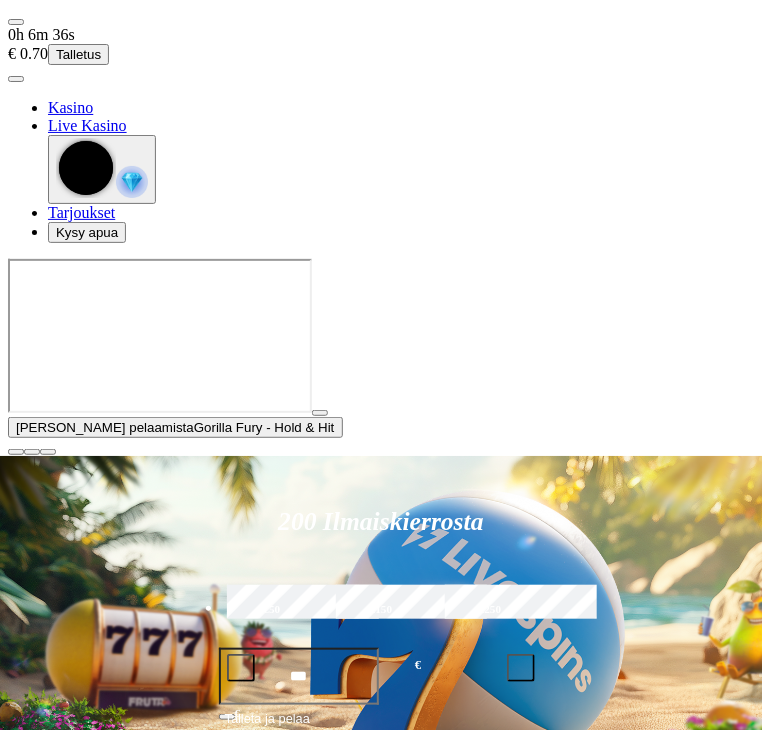 type on "**********" 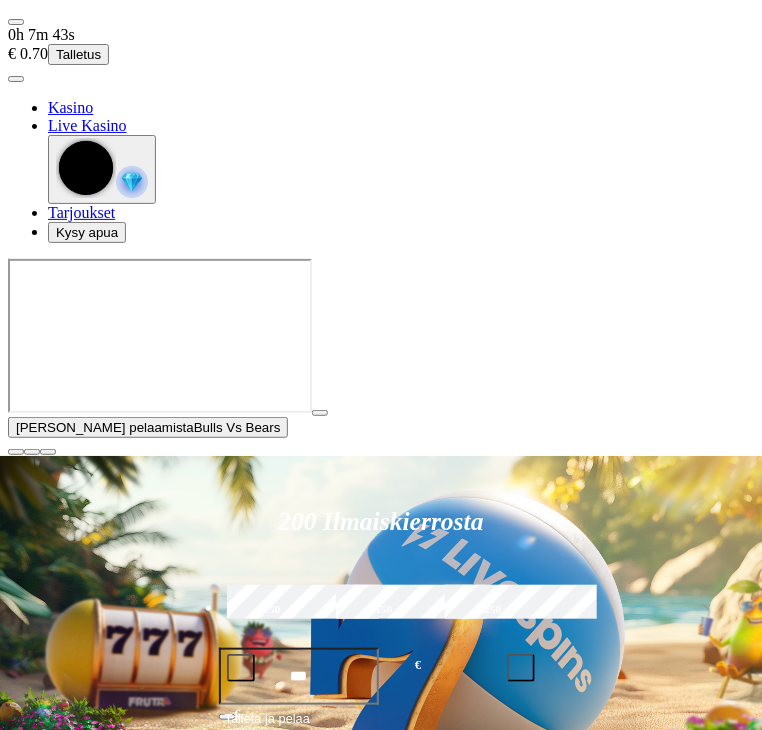 click at bounding box center (381, 992) 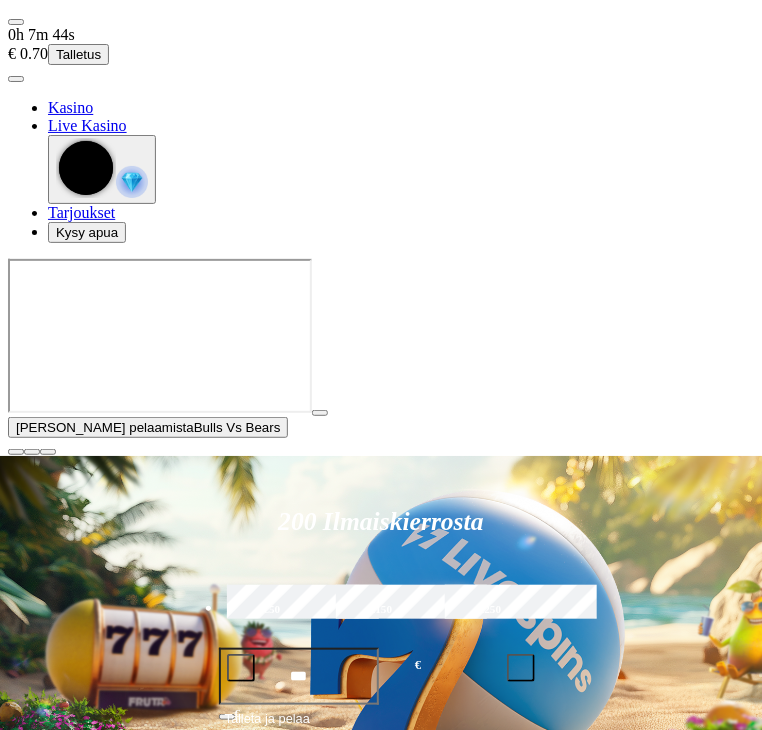 type on "*******" 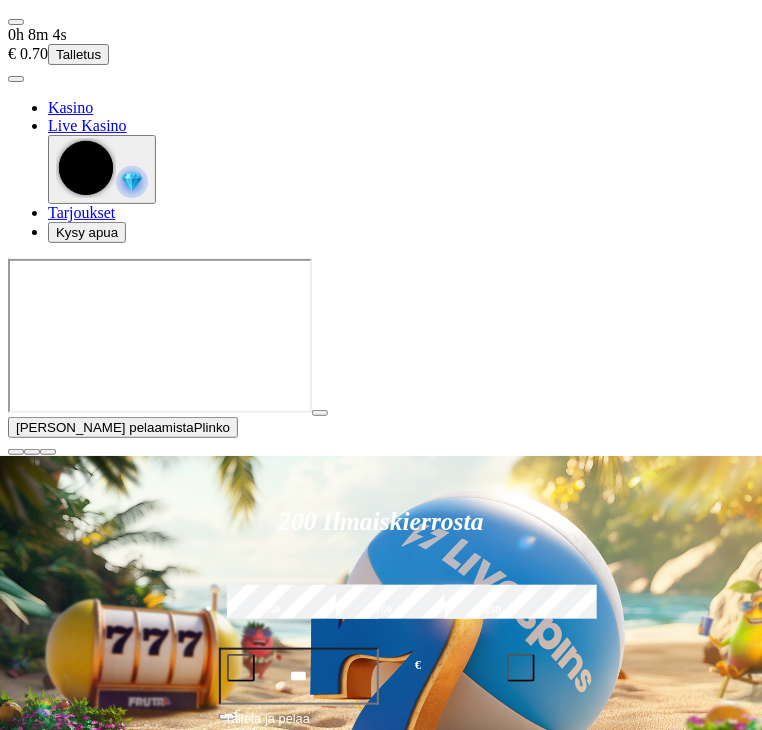 click at bounding box center (381, 992) 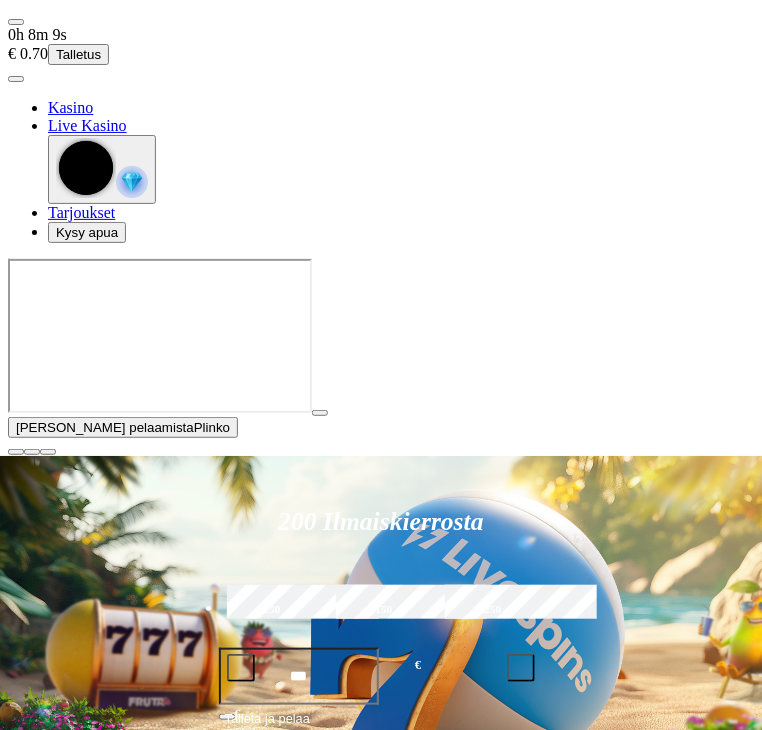 type on "*******" 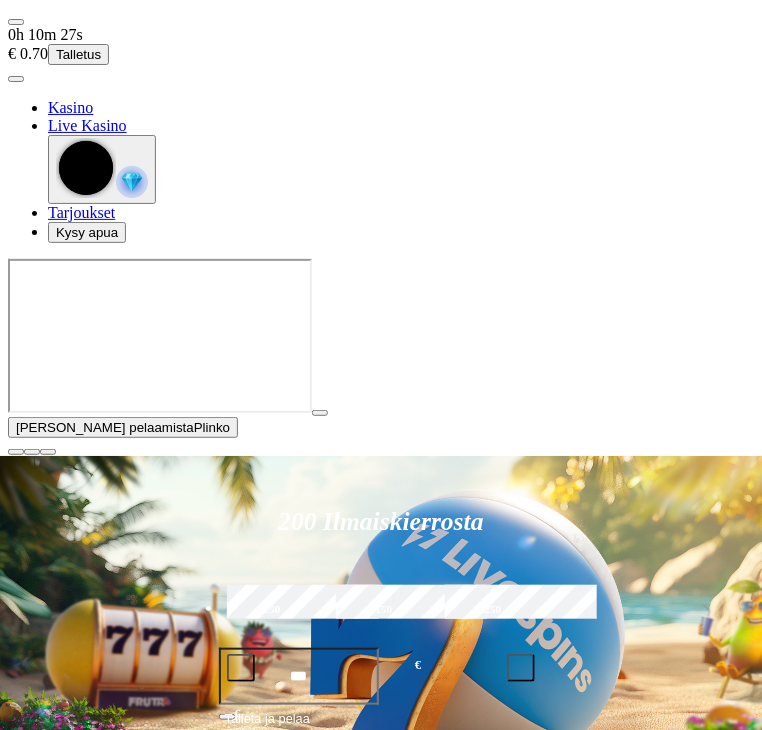 click at bounding box center [381, 992] 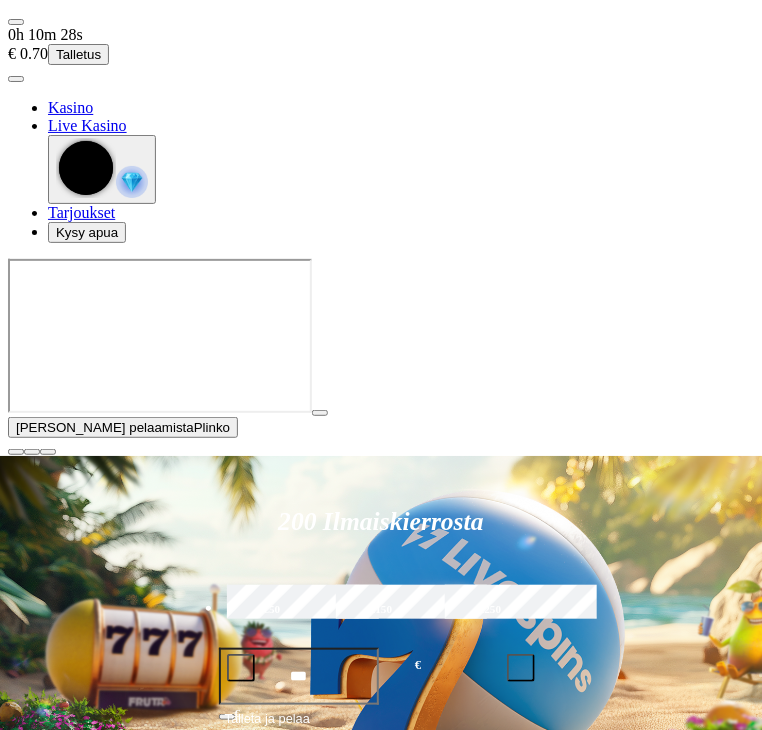 click at bounding box center [8, 1208] 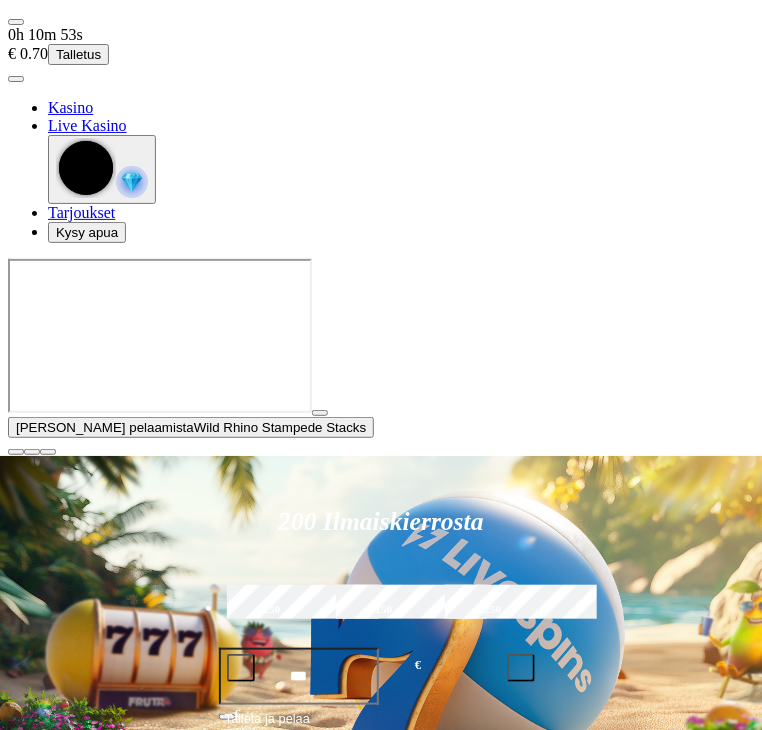 click at bounding box center [16, 452] 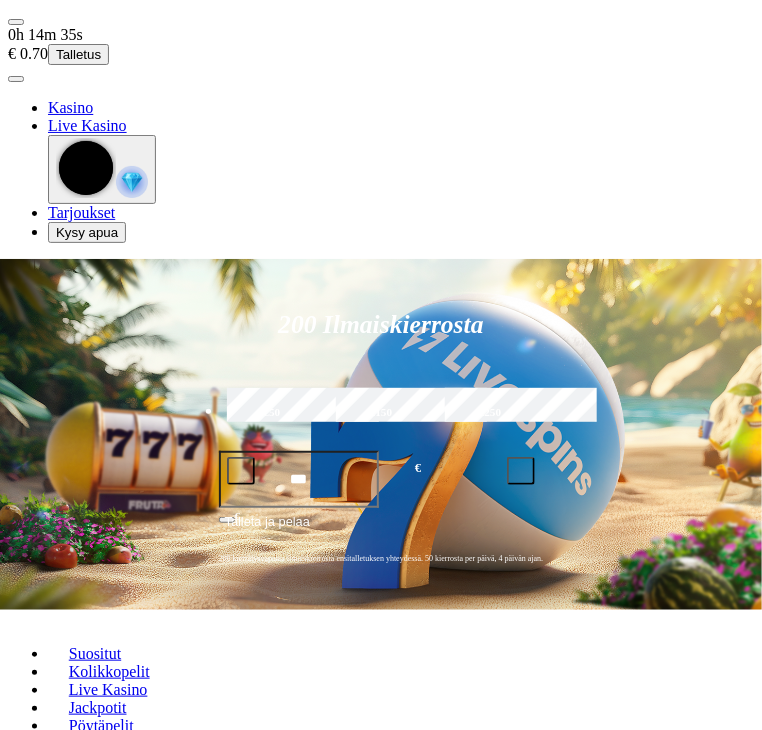 click at bounding box center (381, 795) 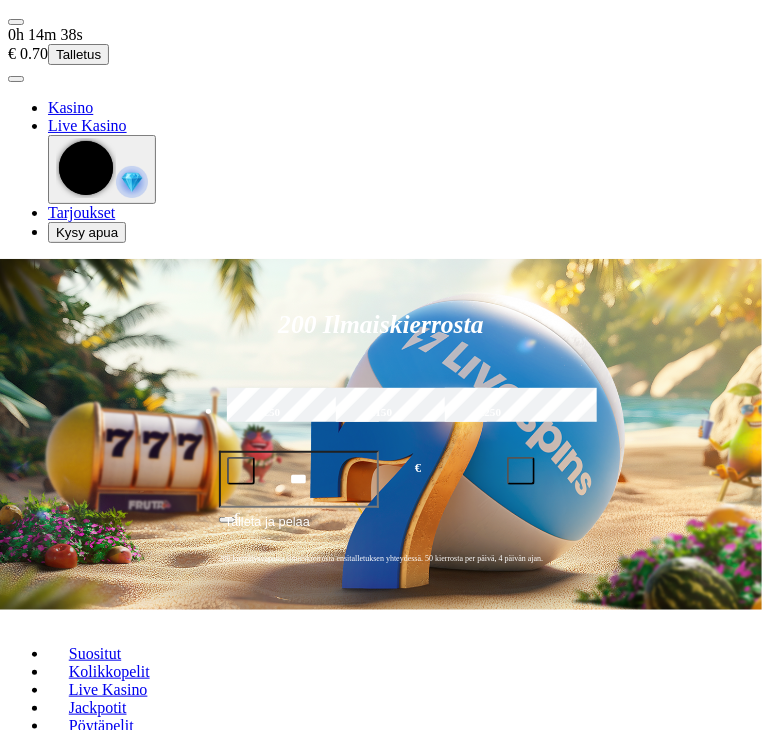 type on "*********" 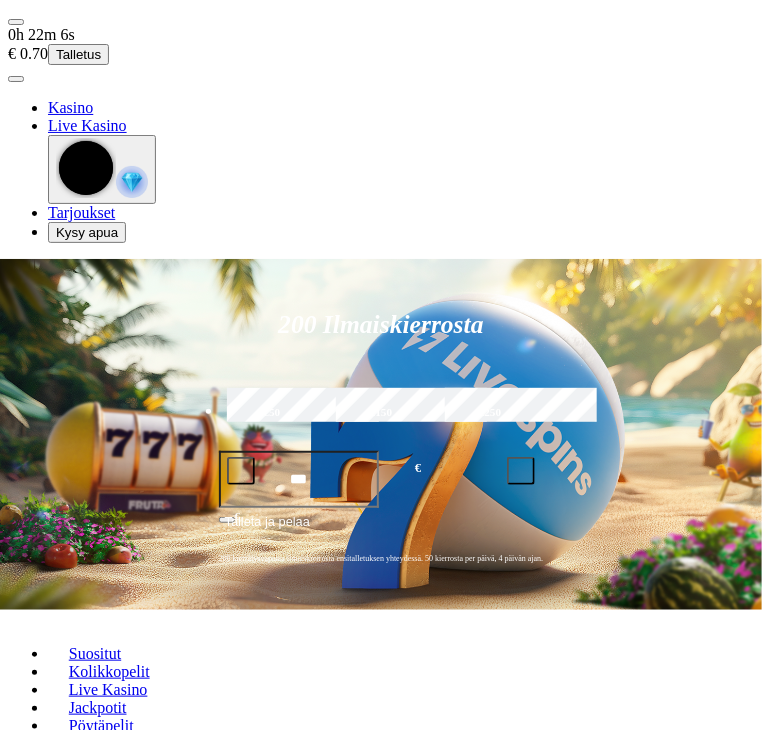 click at bounding box center [16, 884] 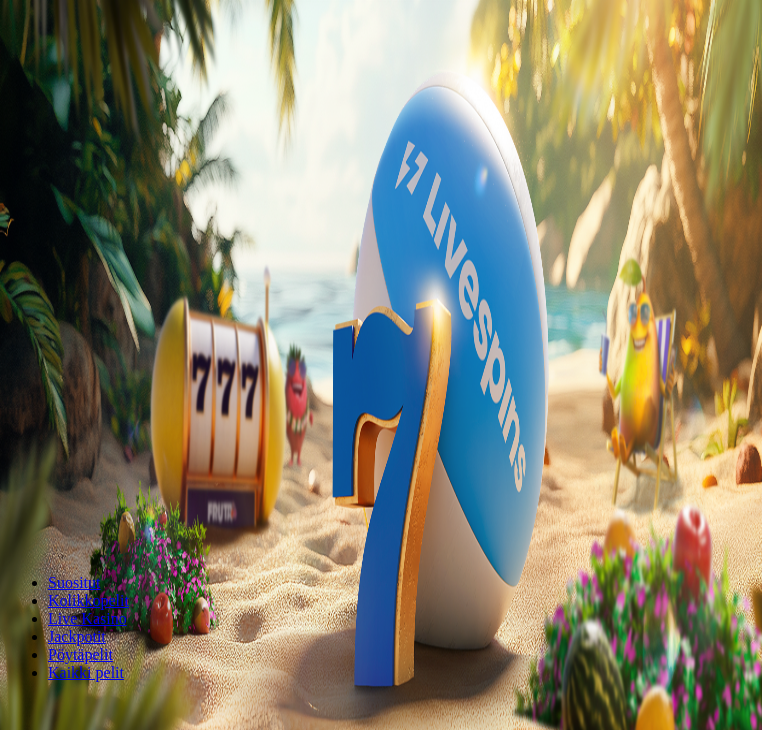 scroll, scrollTop: 0, scrollLeft: 0, axis: both 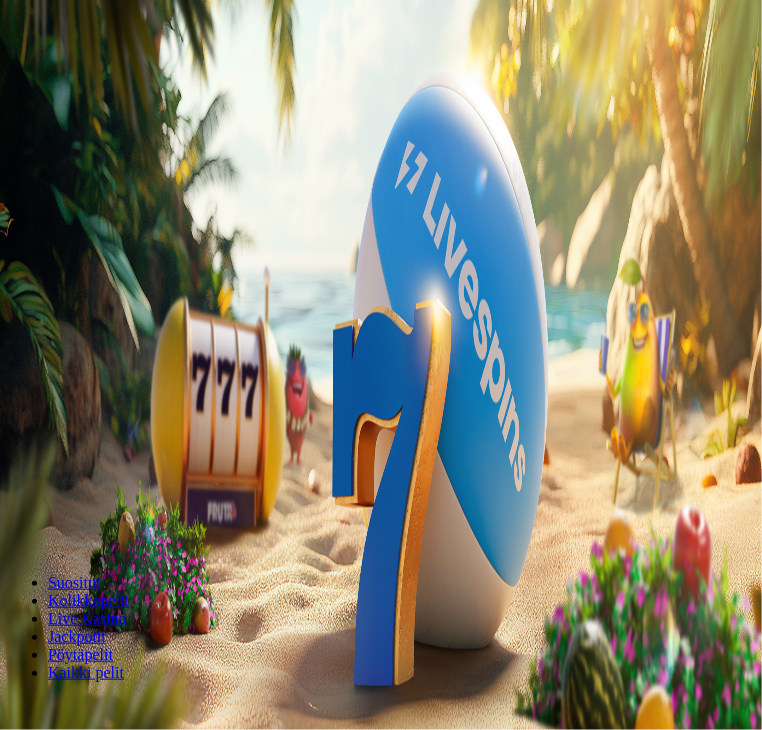 click at bounding box center (381, 708) 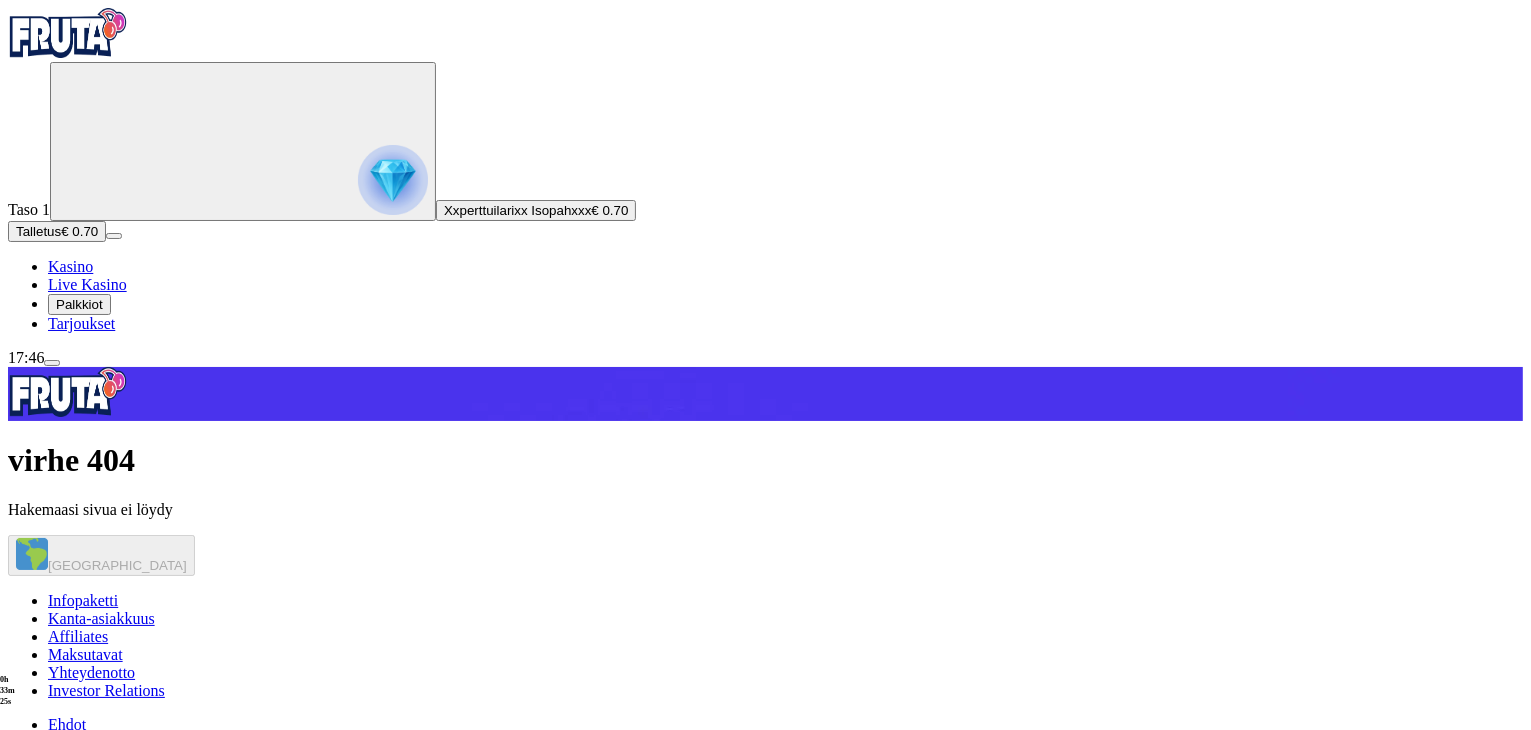click on "Kasino" at bounding box center [70, 266] 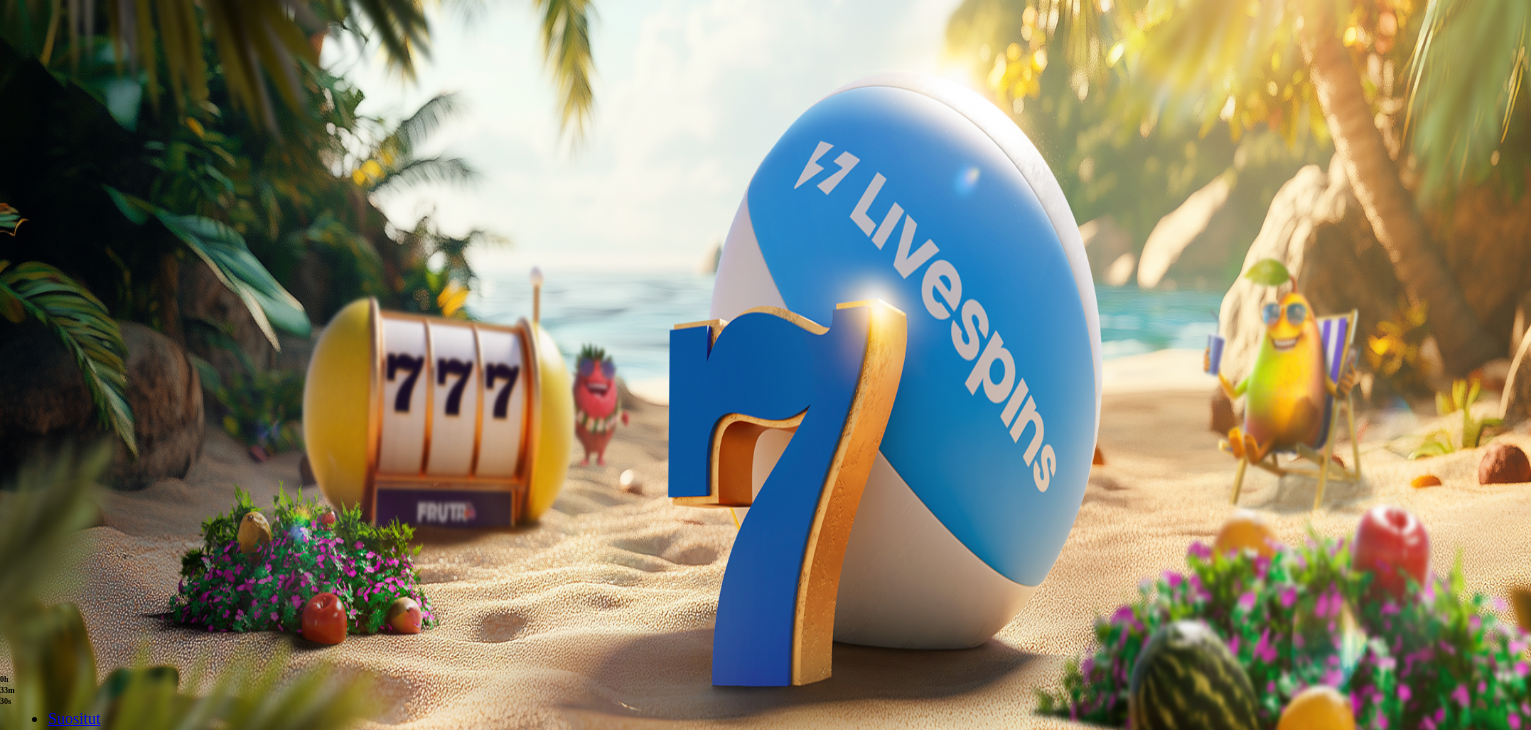 scroll, scrollTop: 0, scrollLeft: 0, axis: both 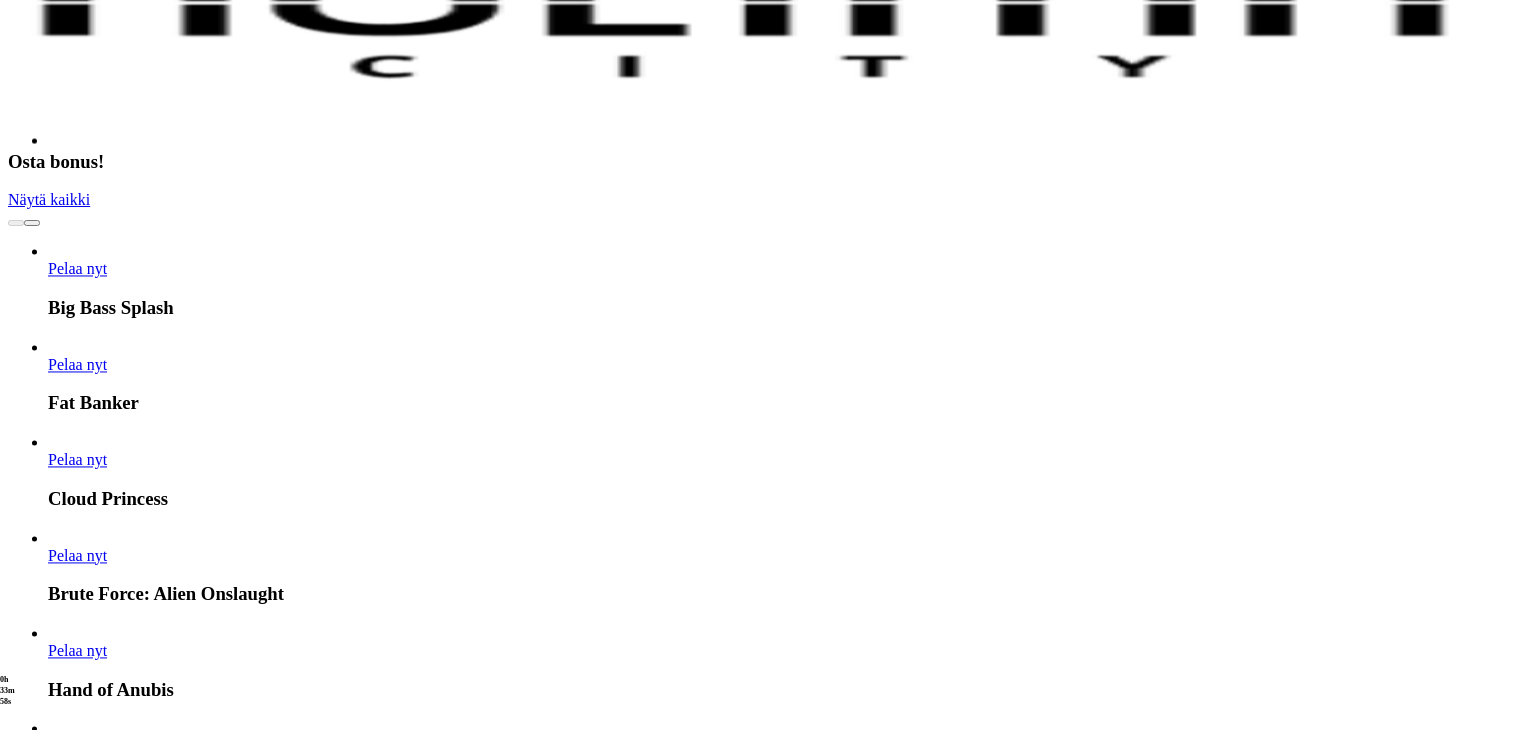 click on "Pelaa nyt" at bounding box center (77, 12101) 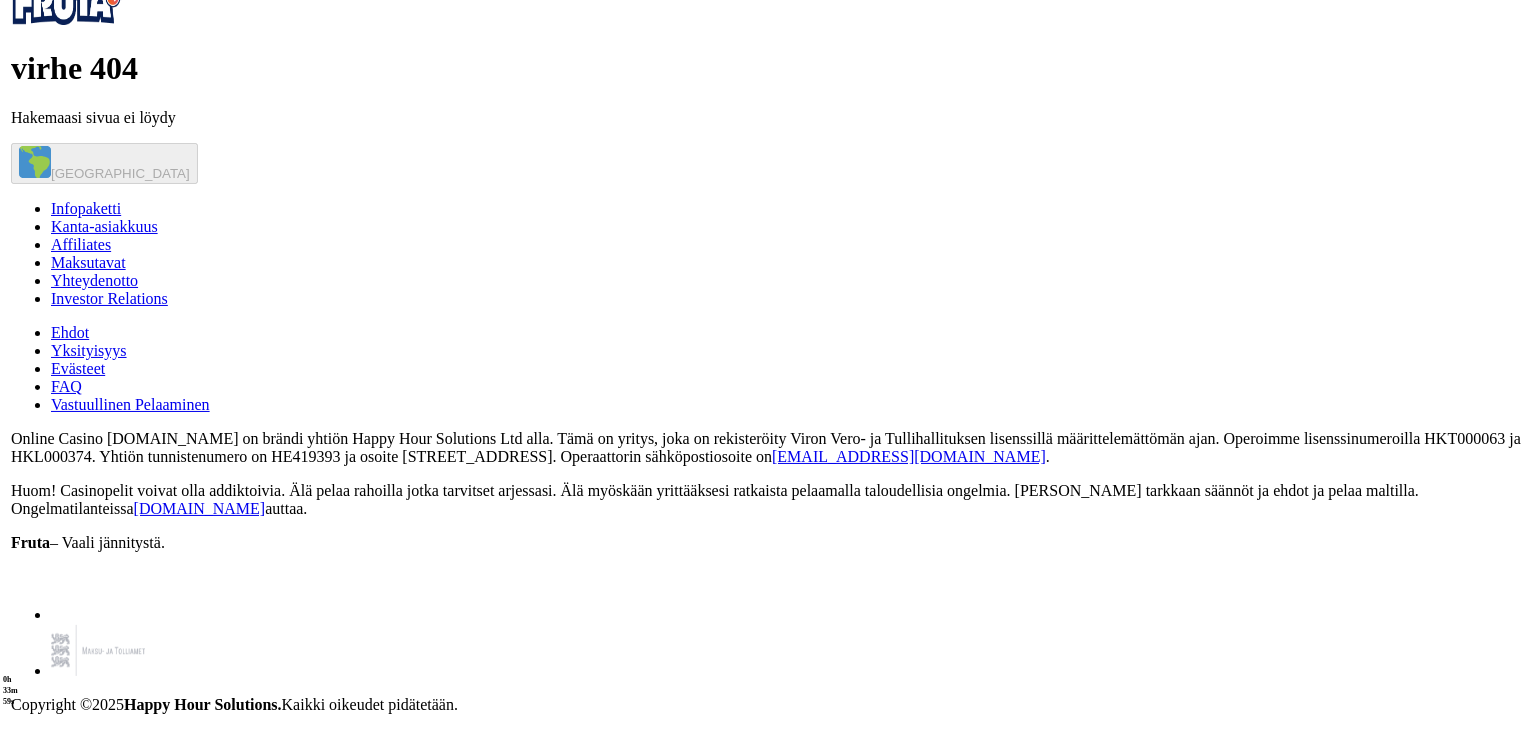 scroll, scrollTop: 0, scrollLeft: 0, axis: both 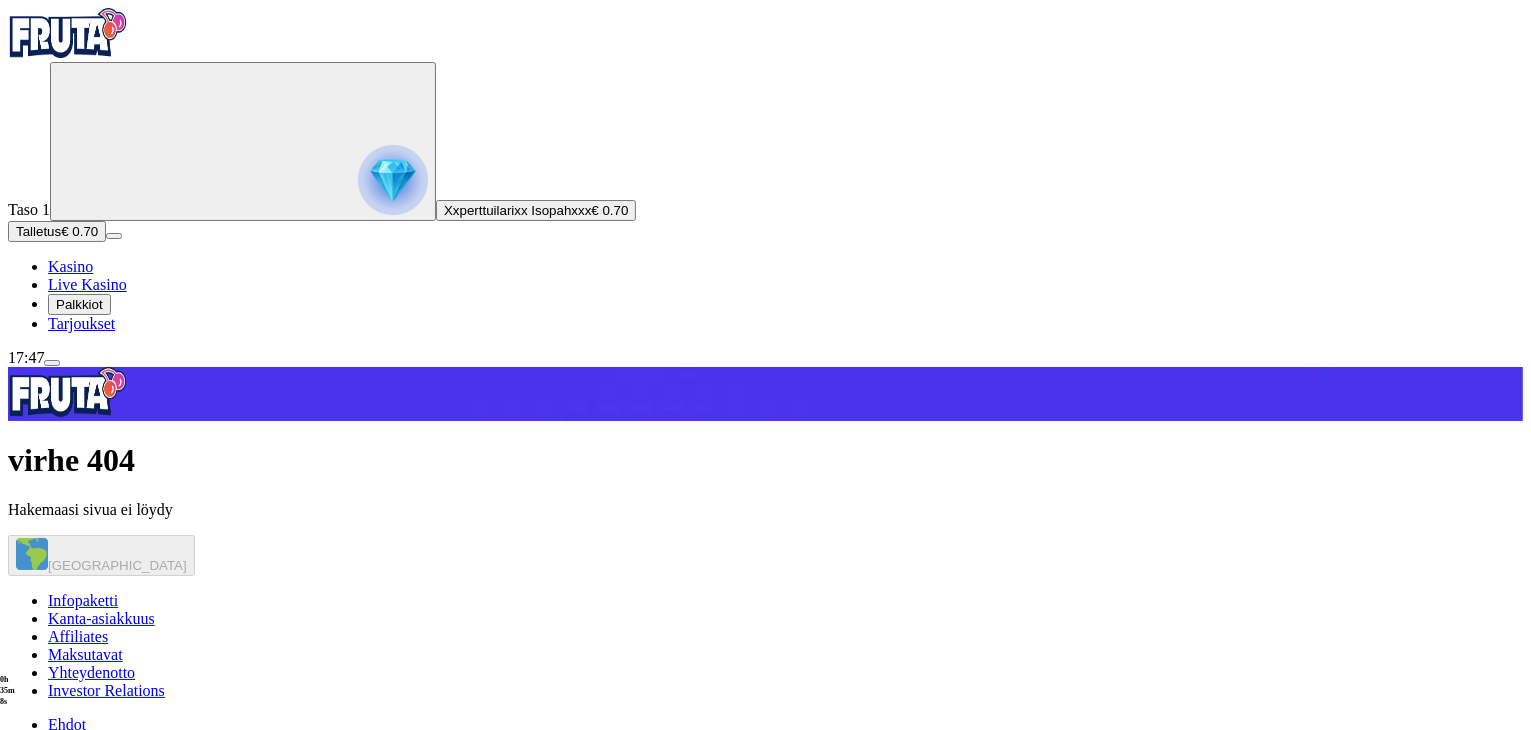 click on "Kasino" at bounding box center [70, 266] 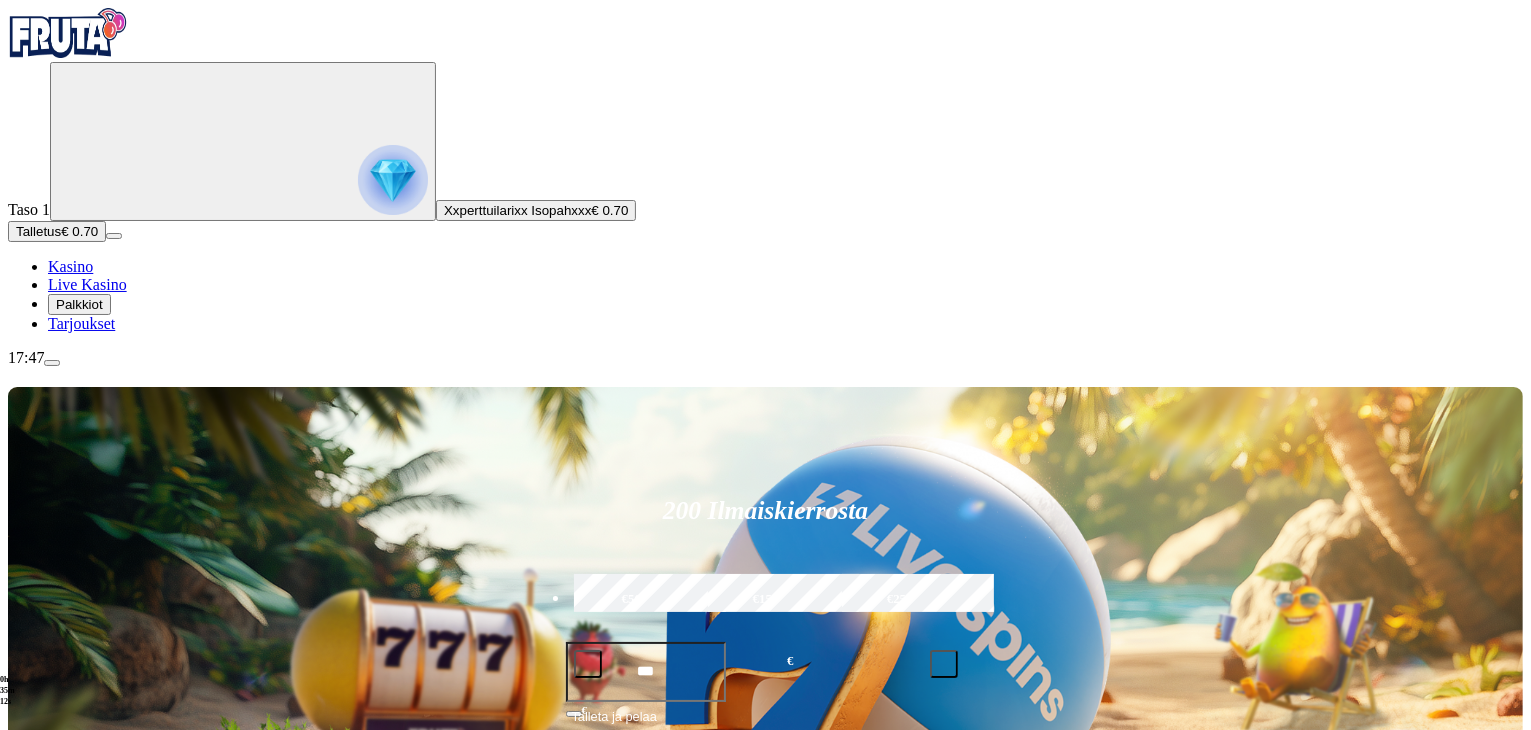 click at bounding box center (1064, 982) 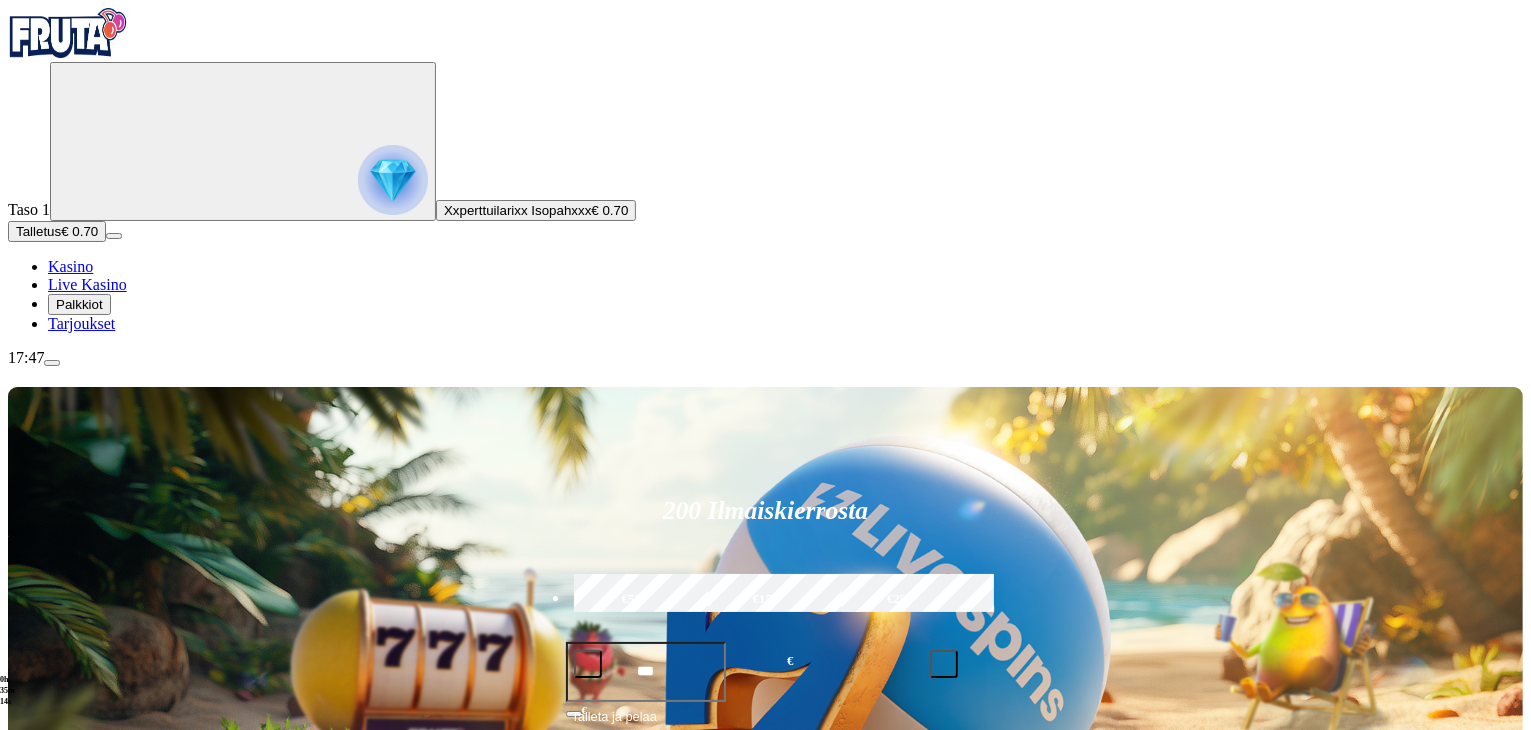 type on "*********" 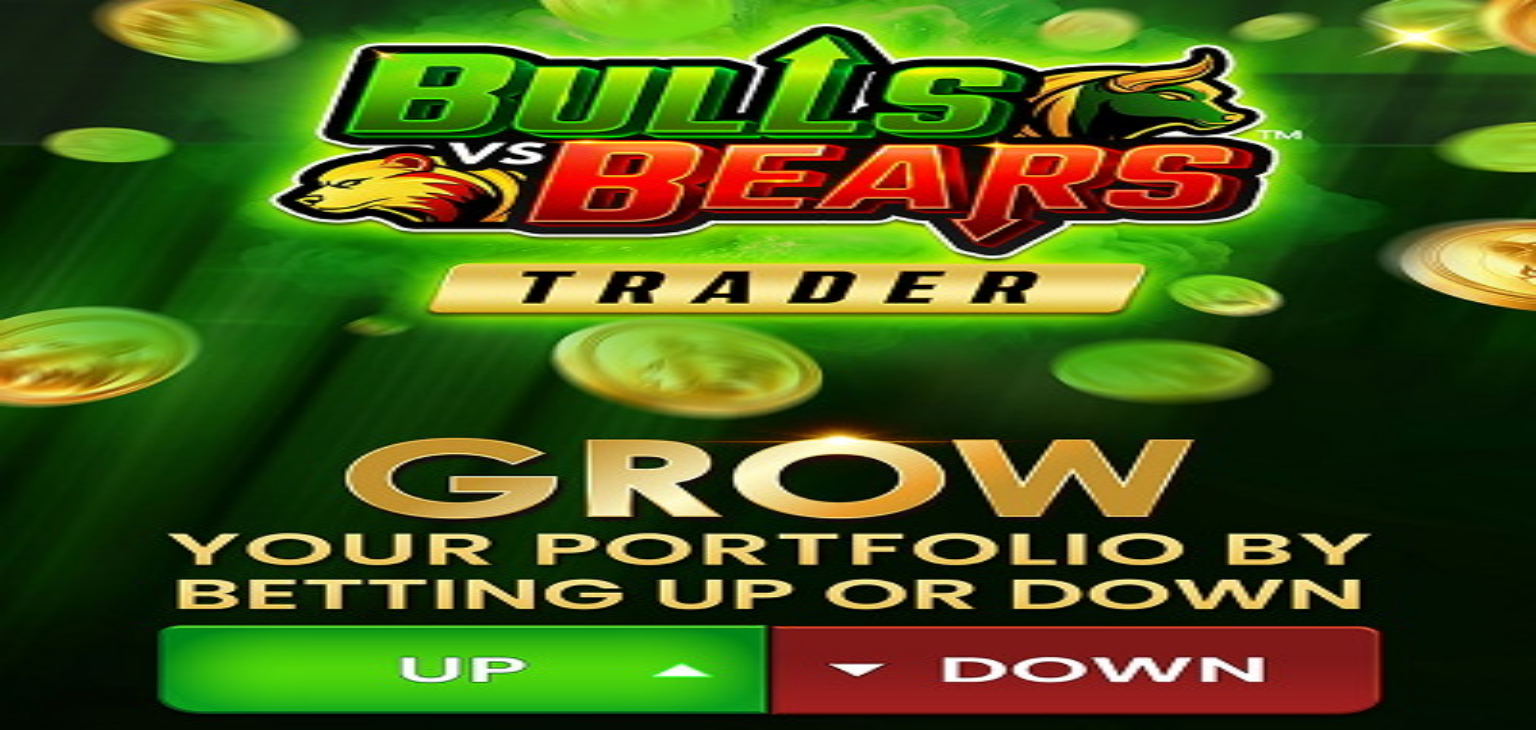 scroll, scrollTop: 0, scrollLeft: 0, axis: both 